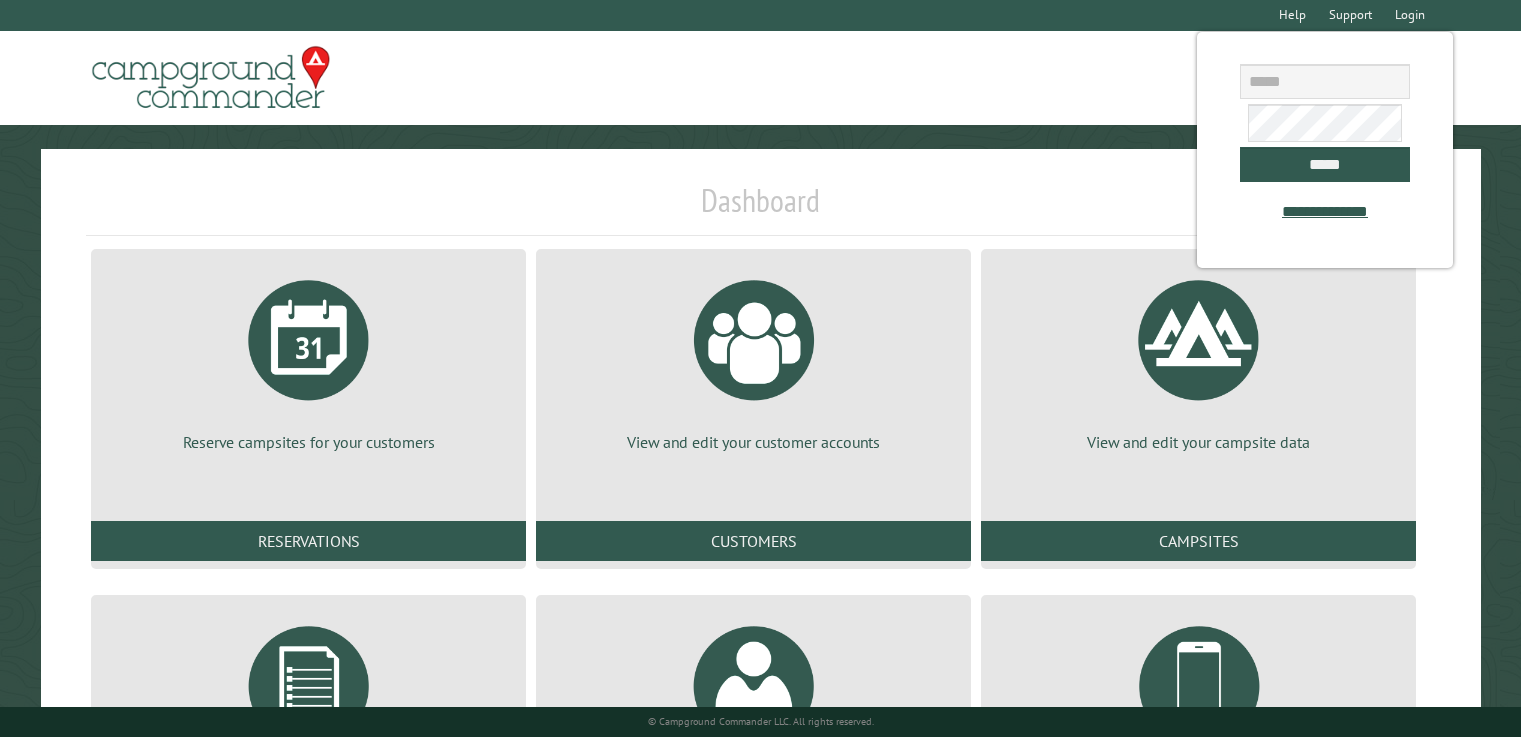 scroll, scrollTop: 0, scrollLeft: 0, axis: both 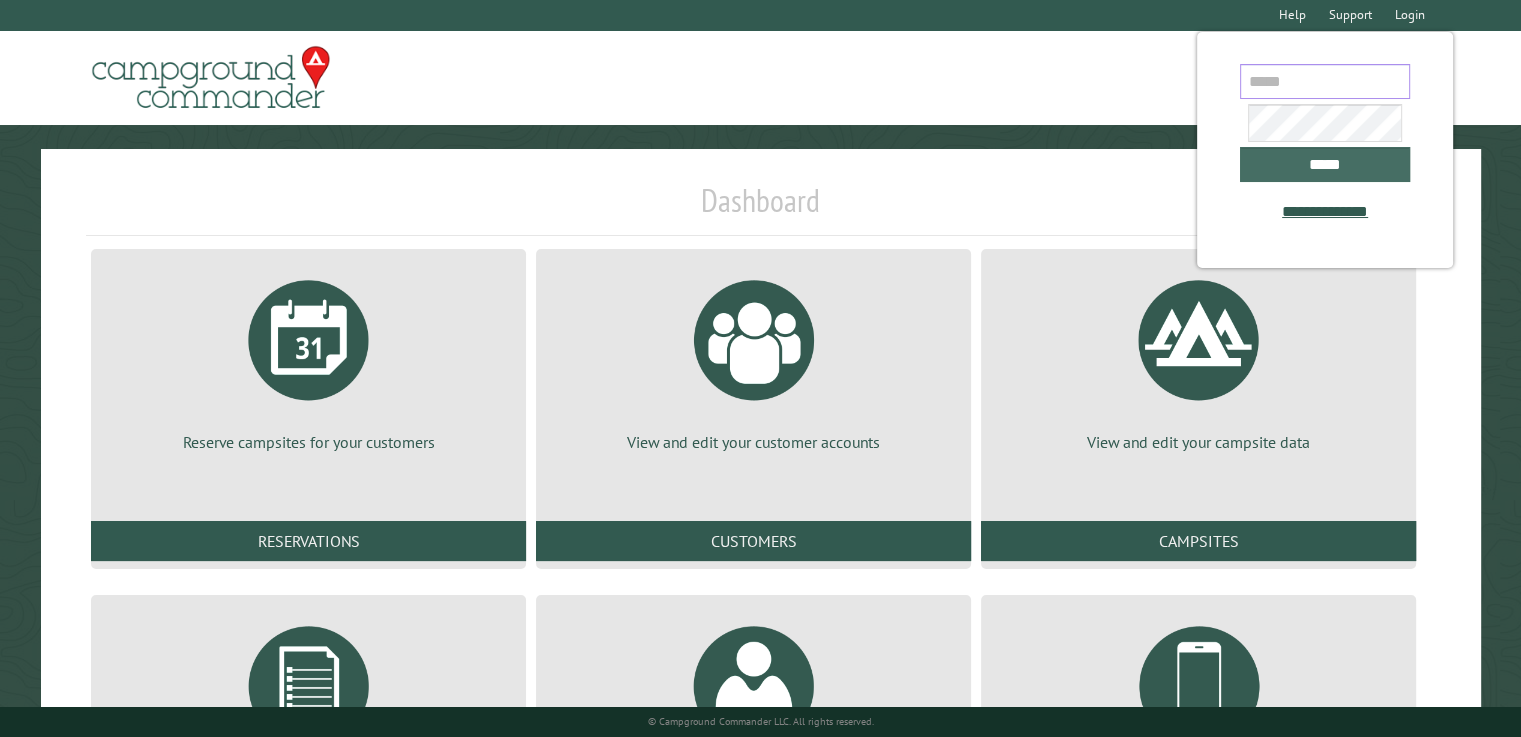 type on "**********" 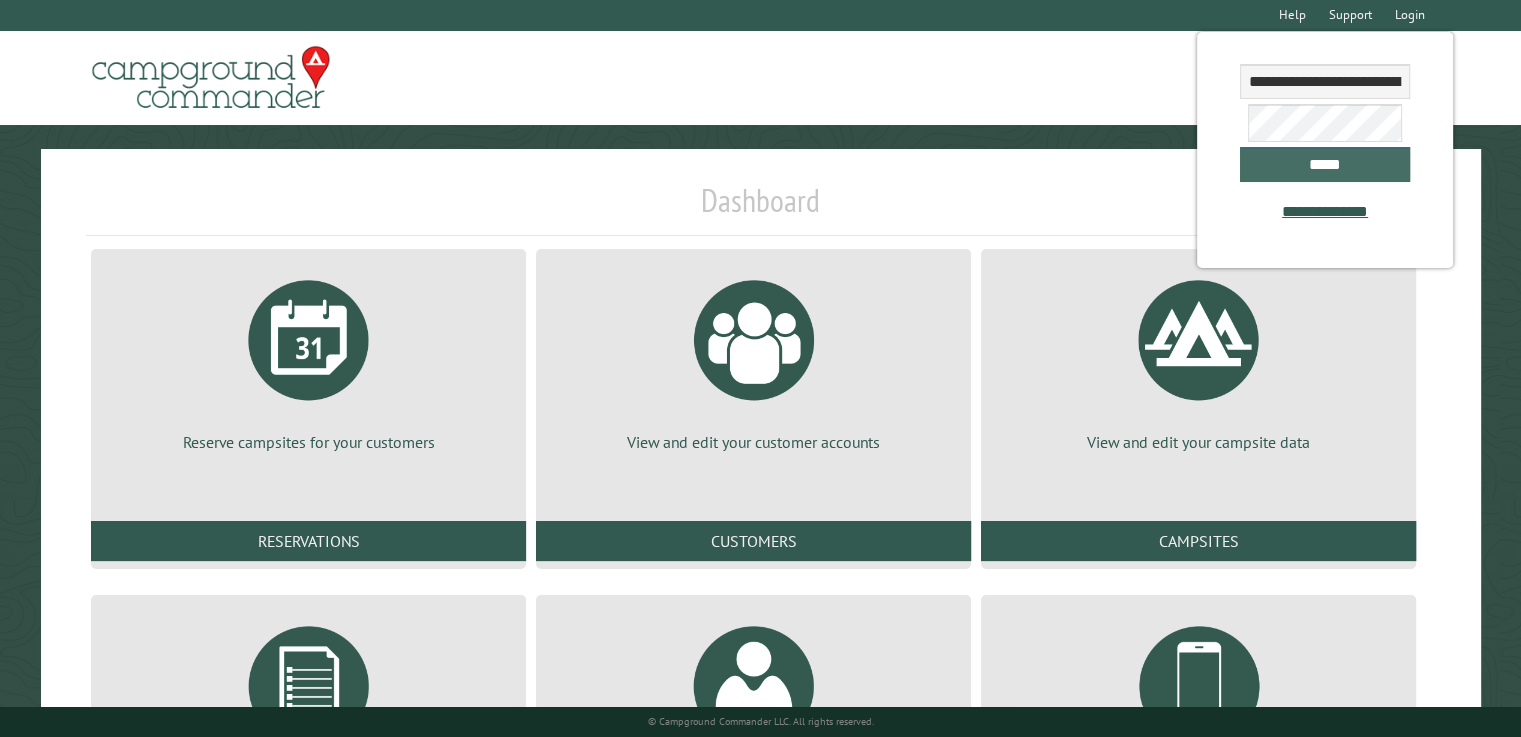click on "*****" at bounding box center [1325, 164] 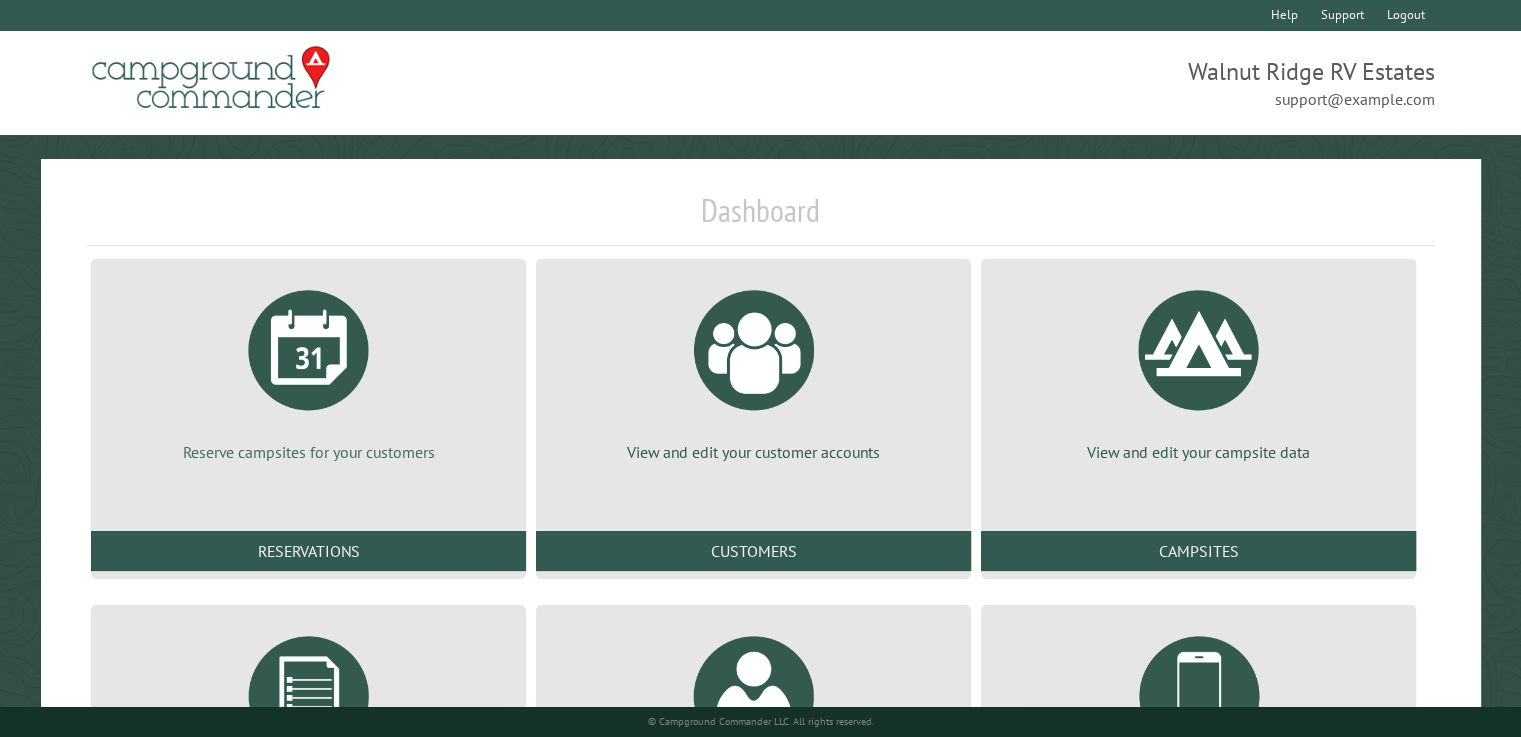 click on "Reserve campsites for your customers" at bounding box center [308, 369] 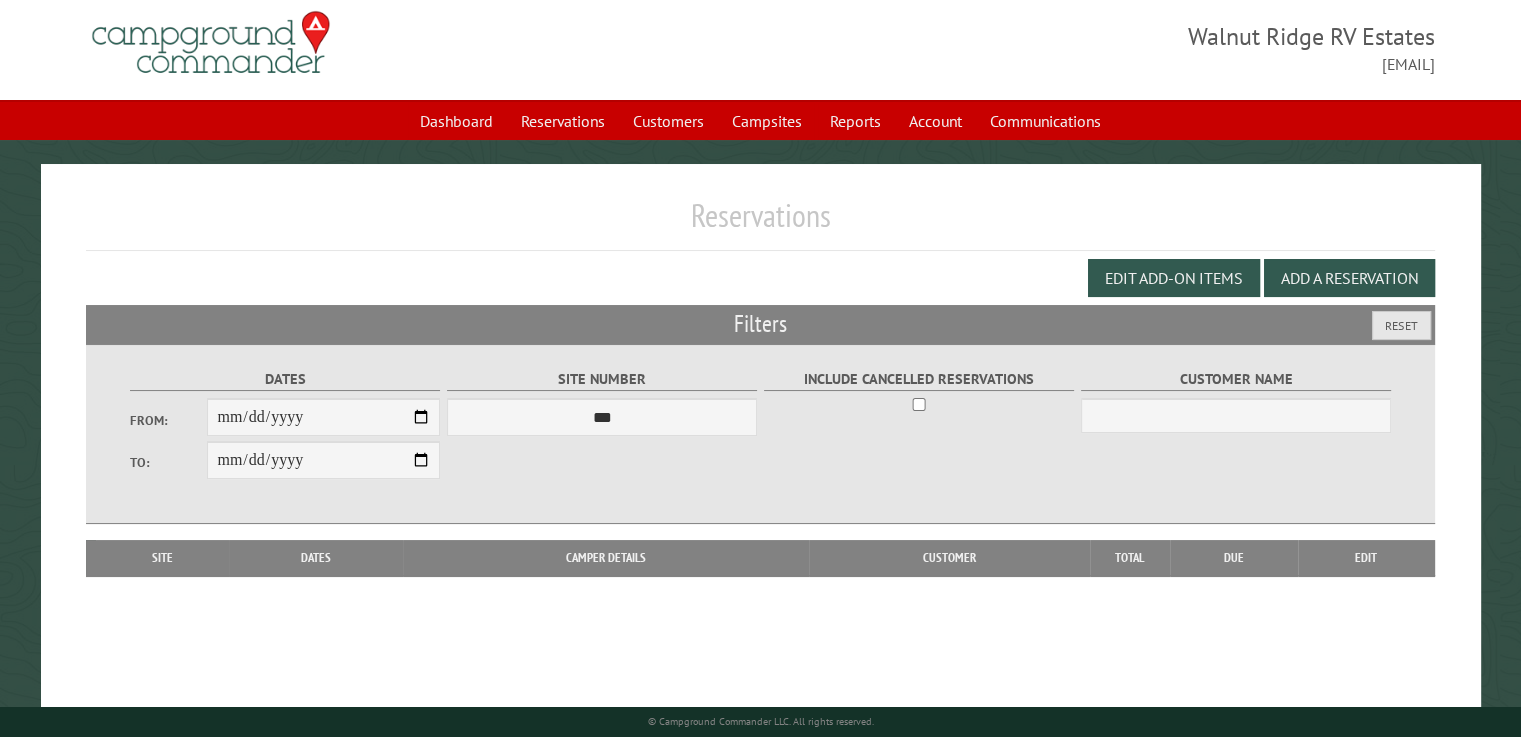 scroll, scrollTop: 99, scrollLeft: 0, axis: vertical 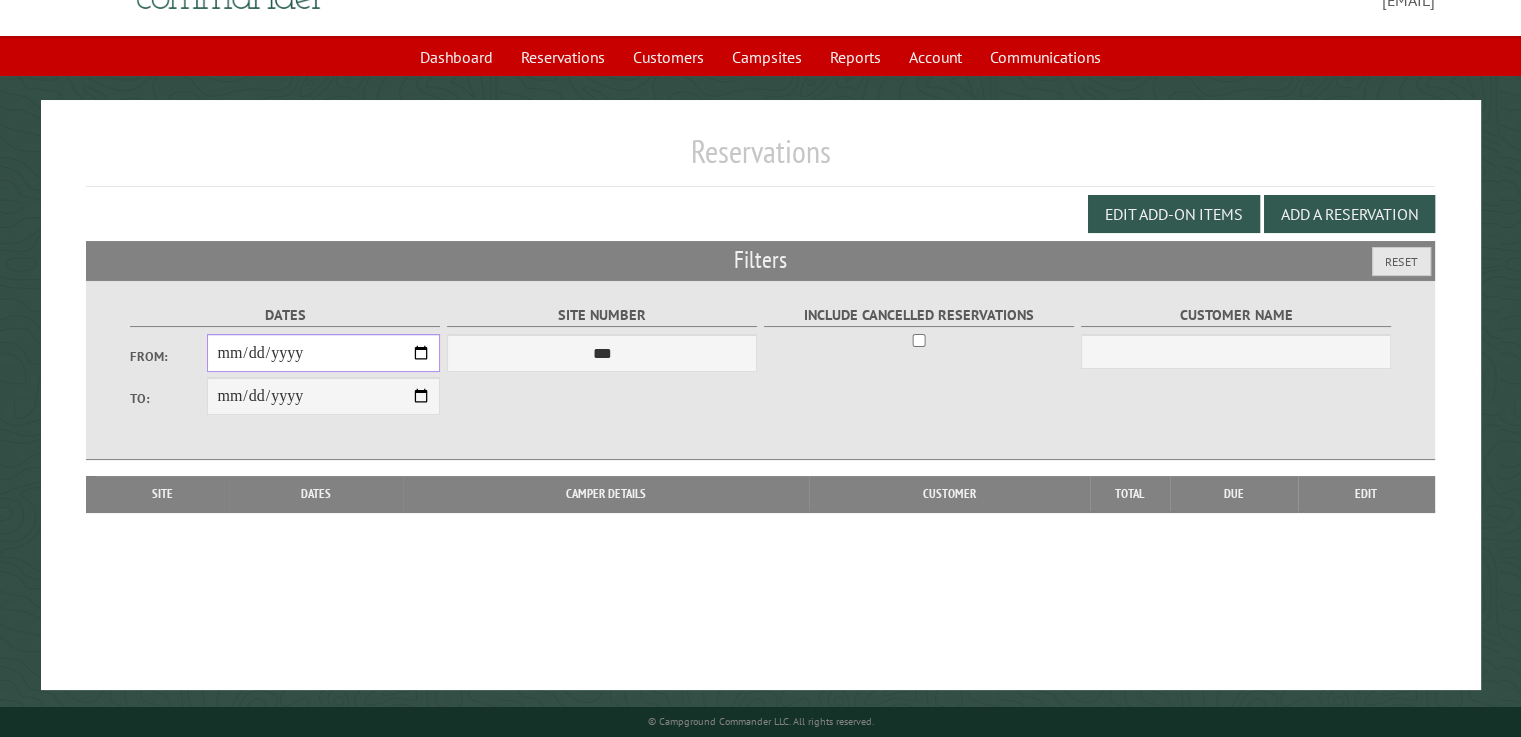 click on "From:" at bounding box center [323, 353] 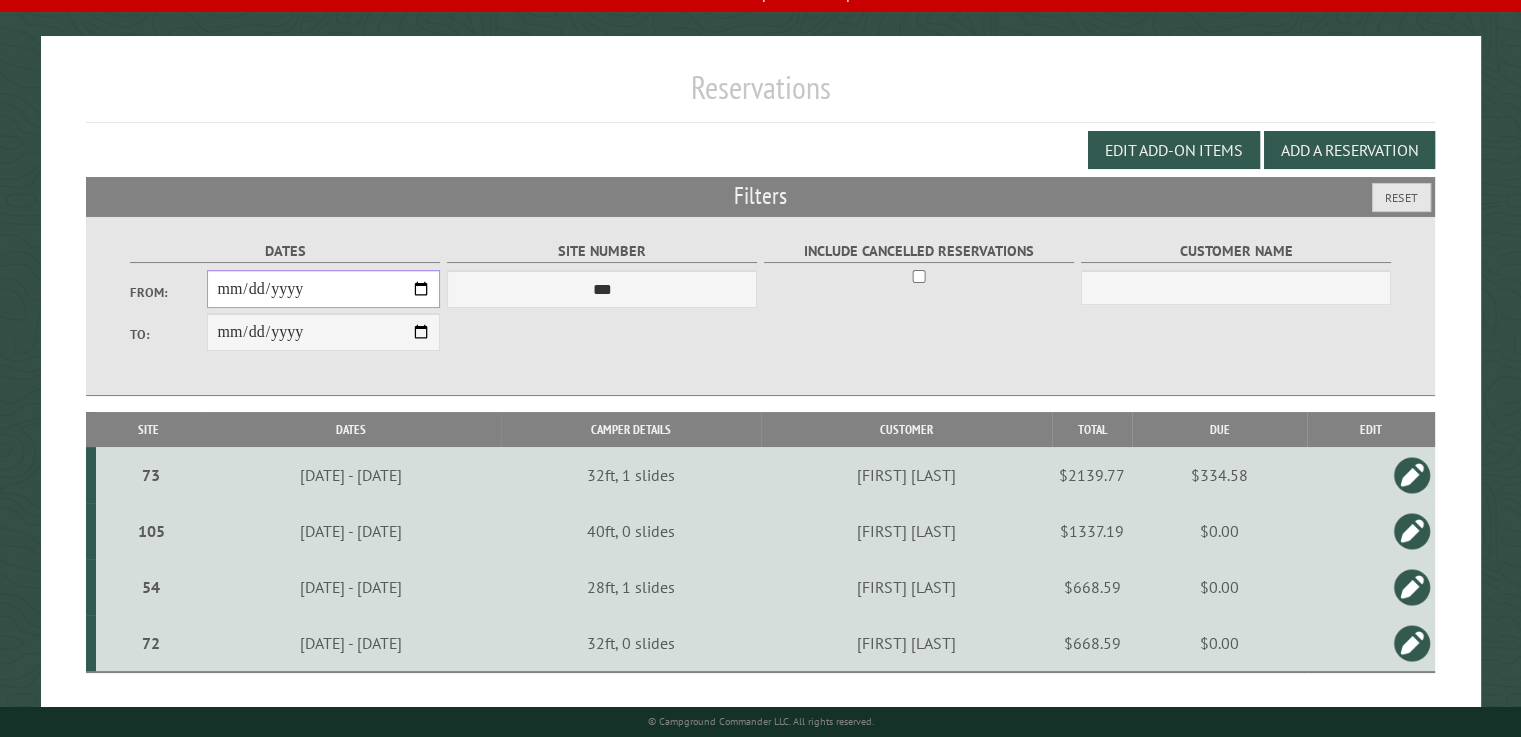 scroll, scrollTop: 206, scrollLeft: 0, axis: vertical 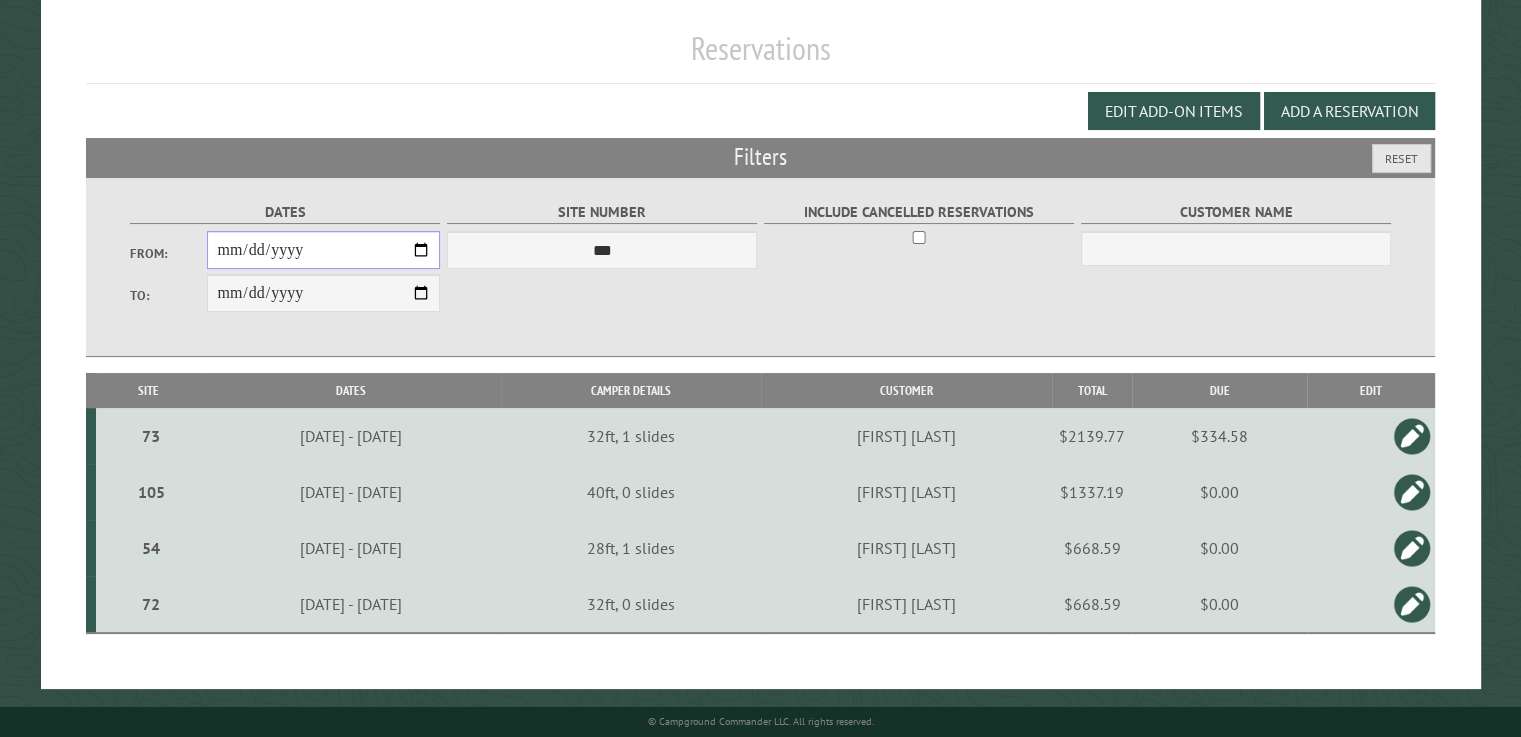 click on "**********" at bounding box center [323, 250] 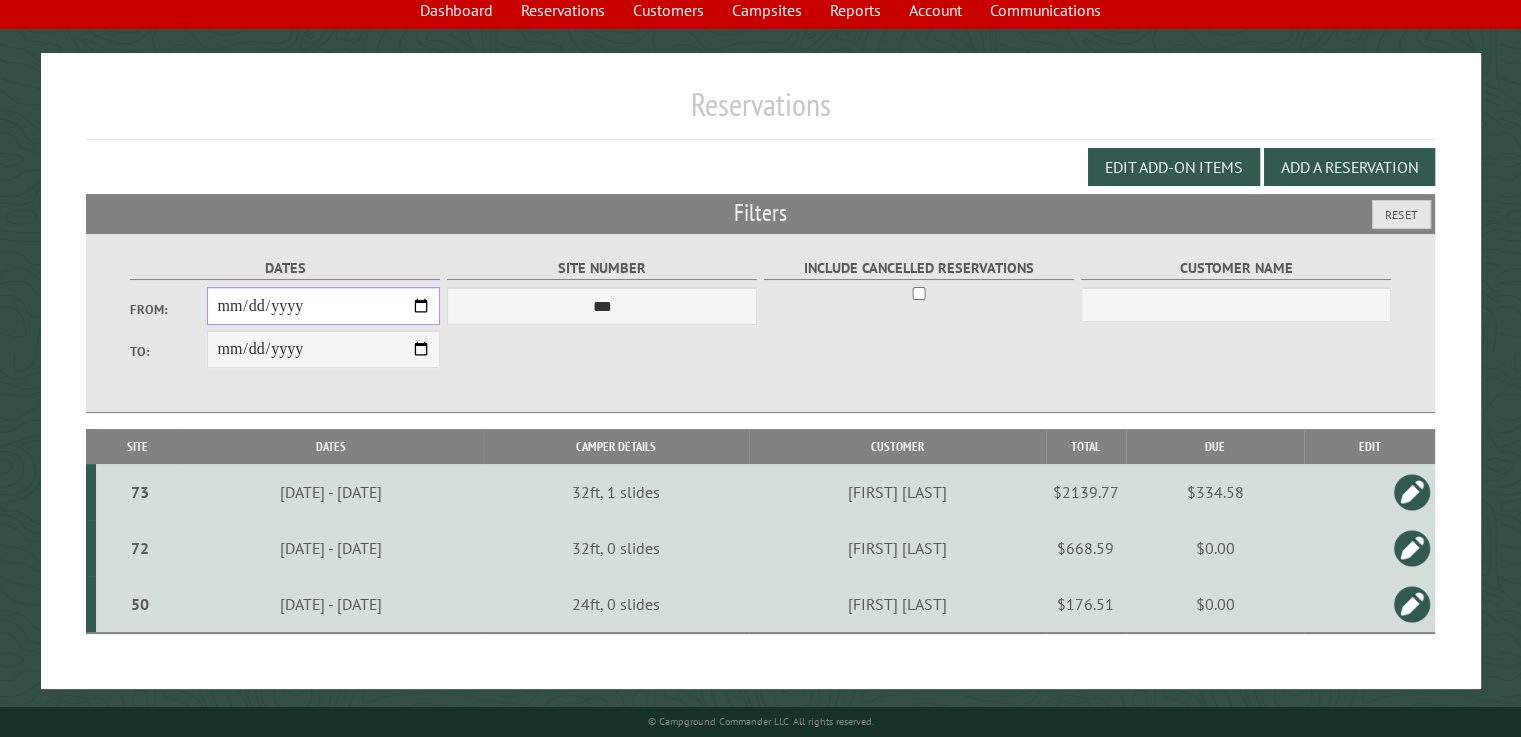 scroll, scrollTop: 150, scrollLeft: 0, axis: vertical 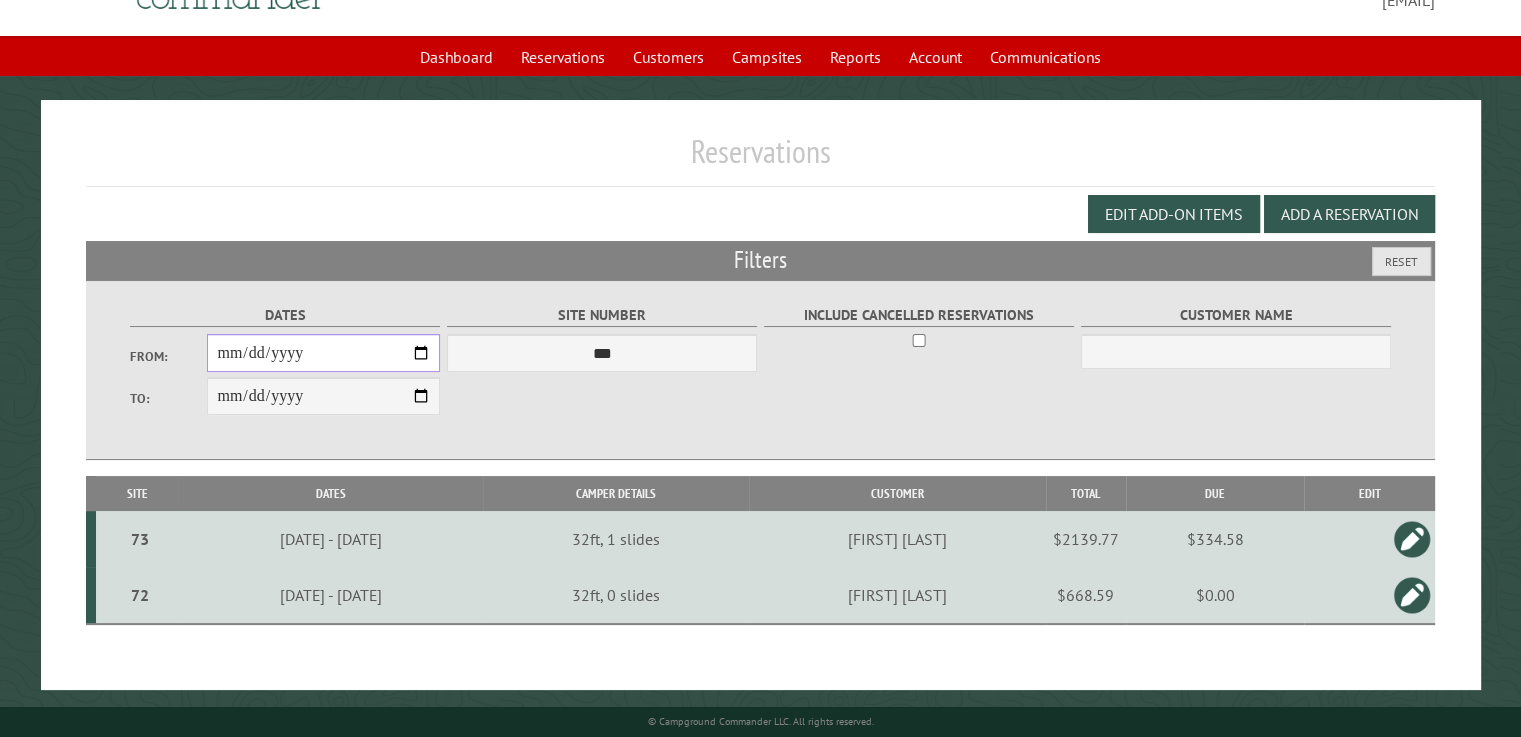 click on "**********" at bounding box center (323, 353) 